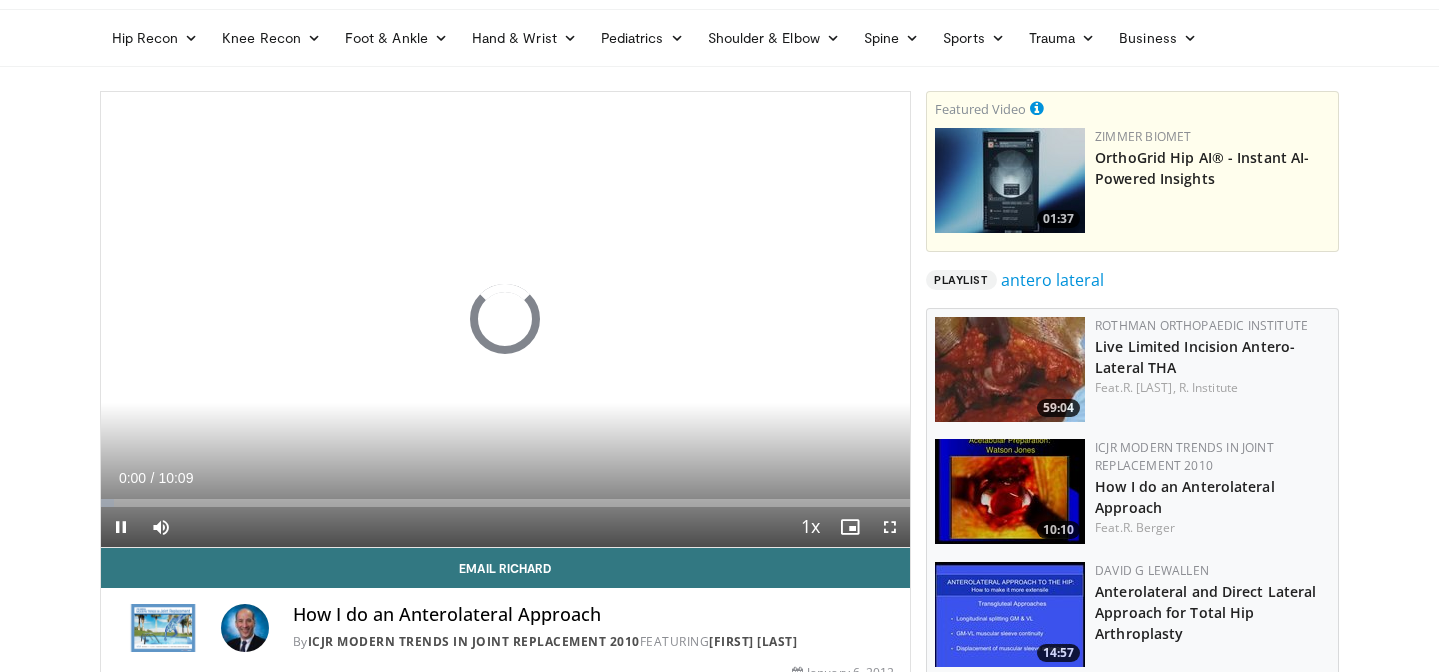 scroll, scrollTop: 64, scrollLeft: 0, axis: vertical 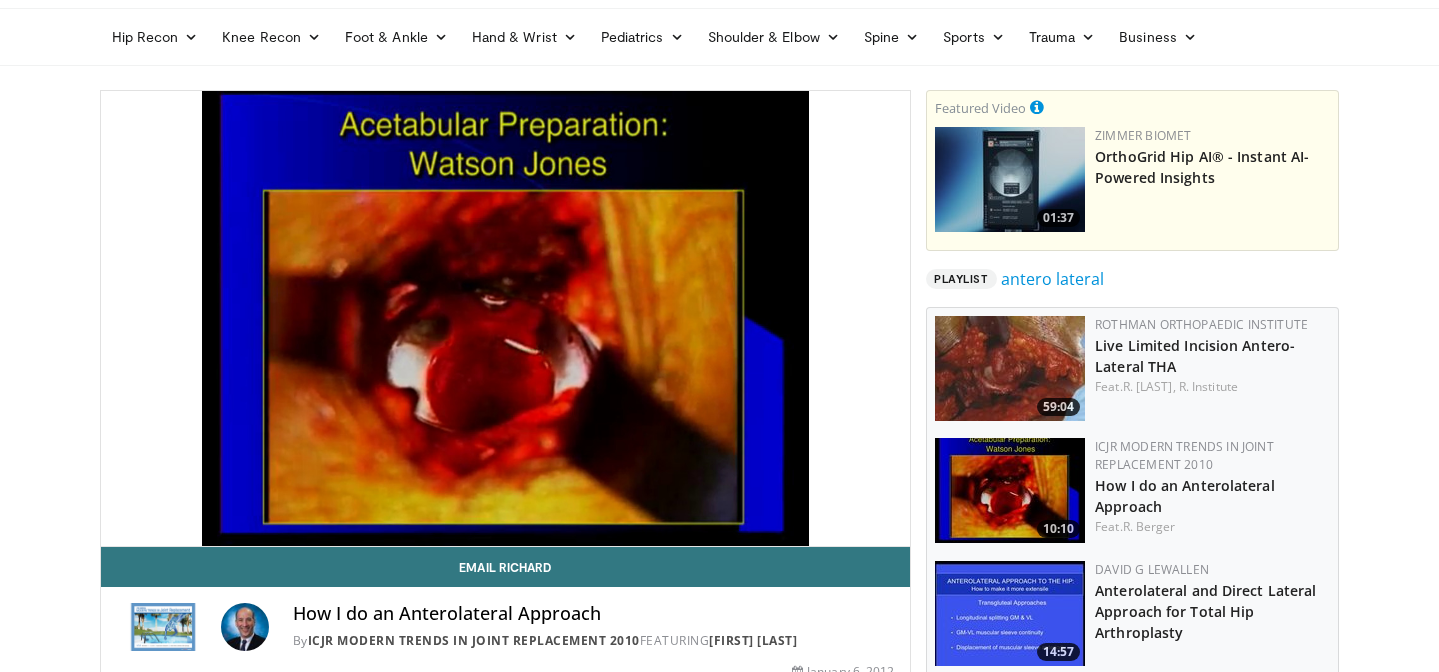 click on "**********" at bounding box center [506, 319] 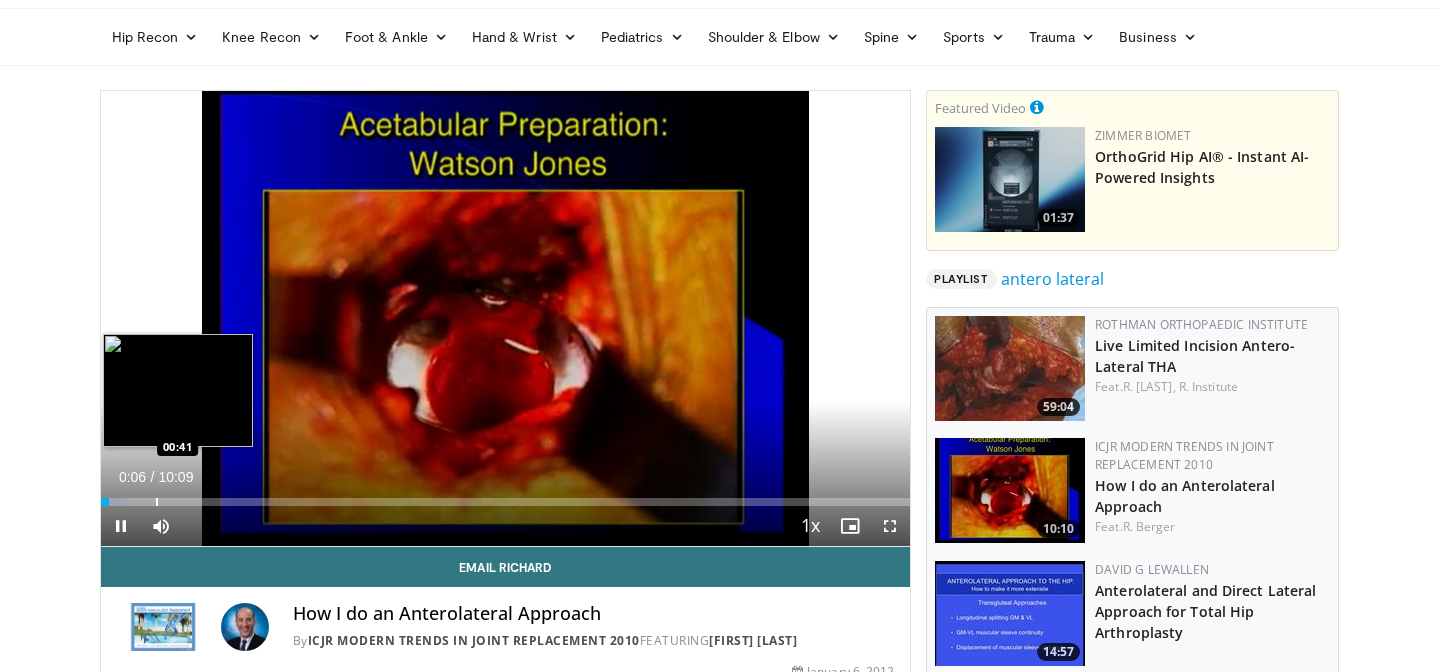 click at bounding box center [157, 502] 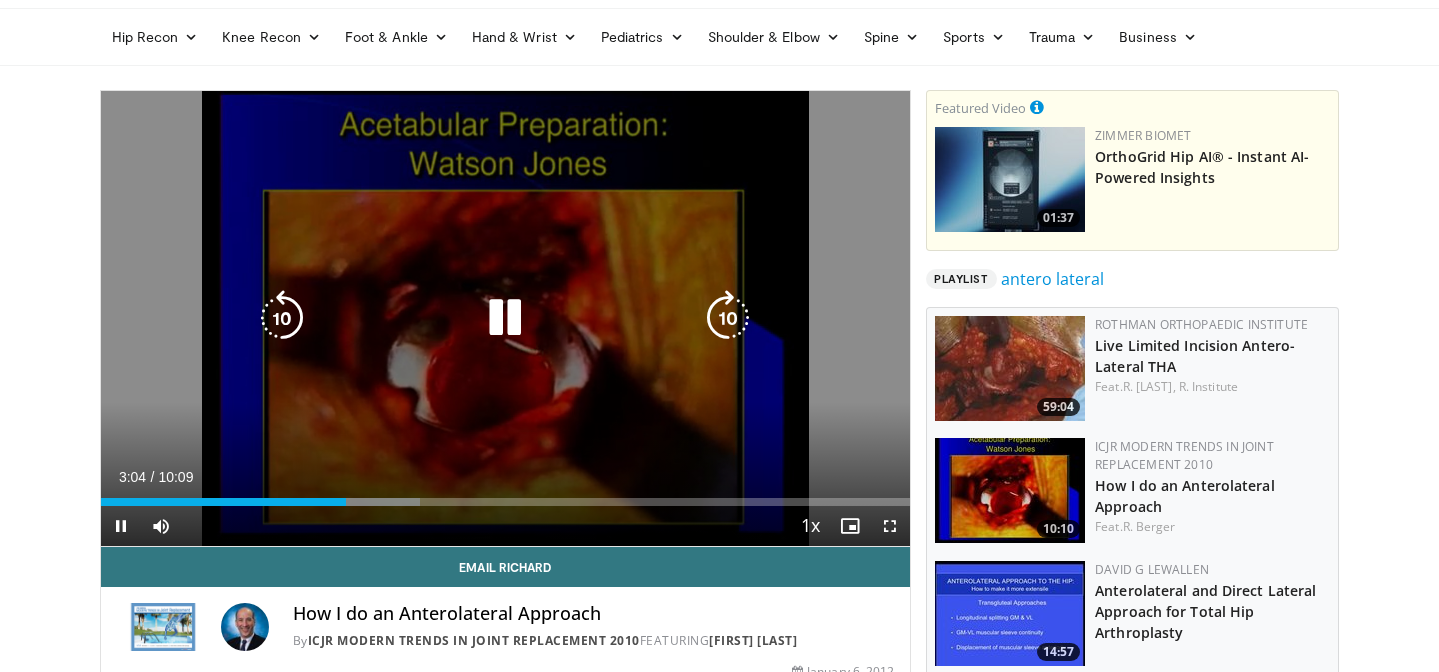 click at bounding box center [505, 318] 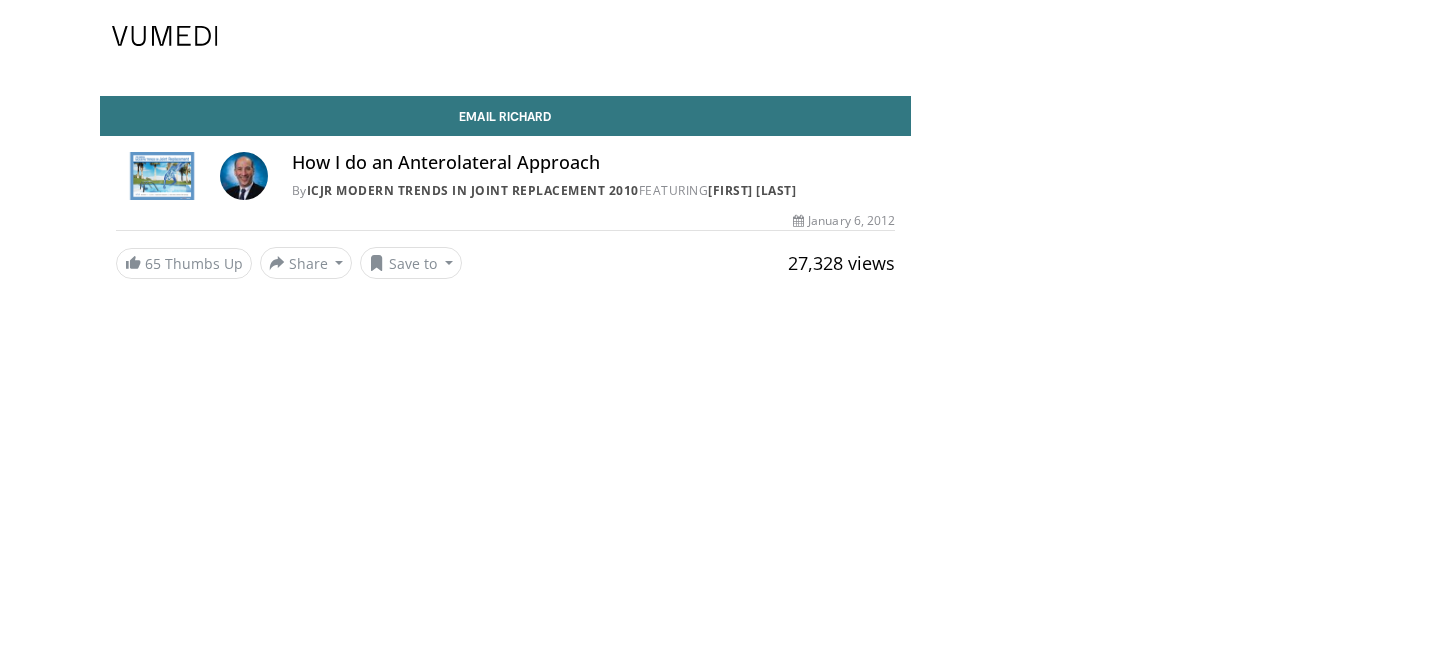 scroll, scrollTop: 0, scrollLeft: 0, axis: both 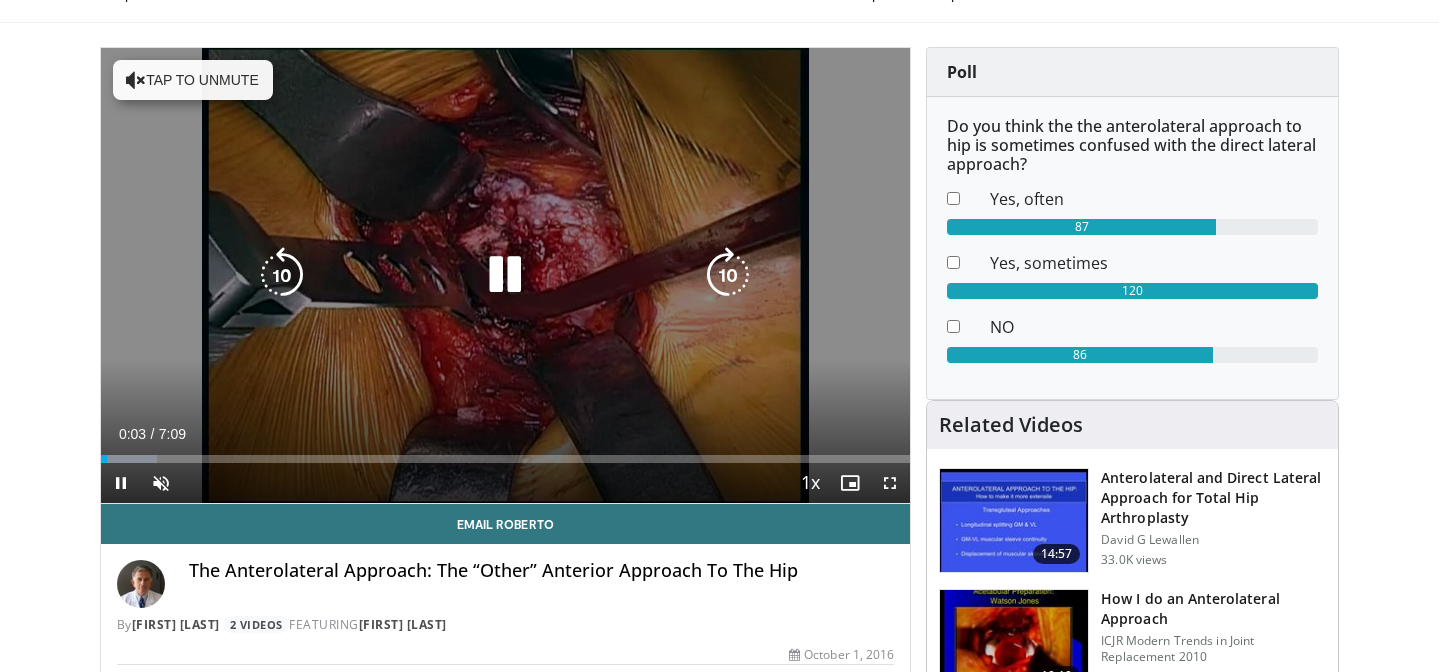 click on "Tap to unmute" at bounding box center (193, 80) 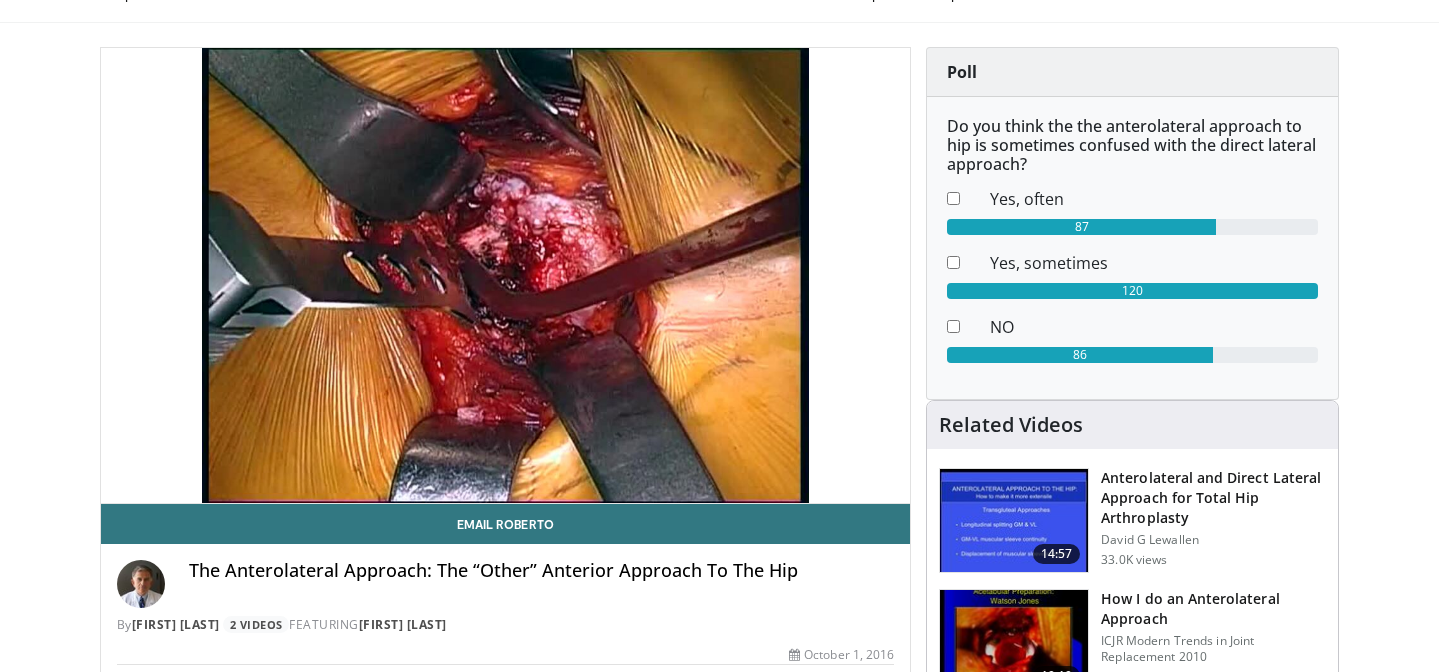 click on "10 seconds
Tap to unmute" at bounding box center (506, 275) 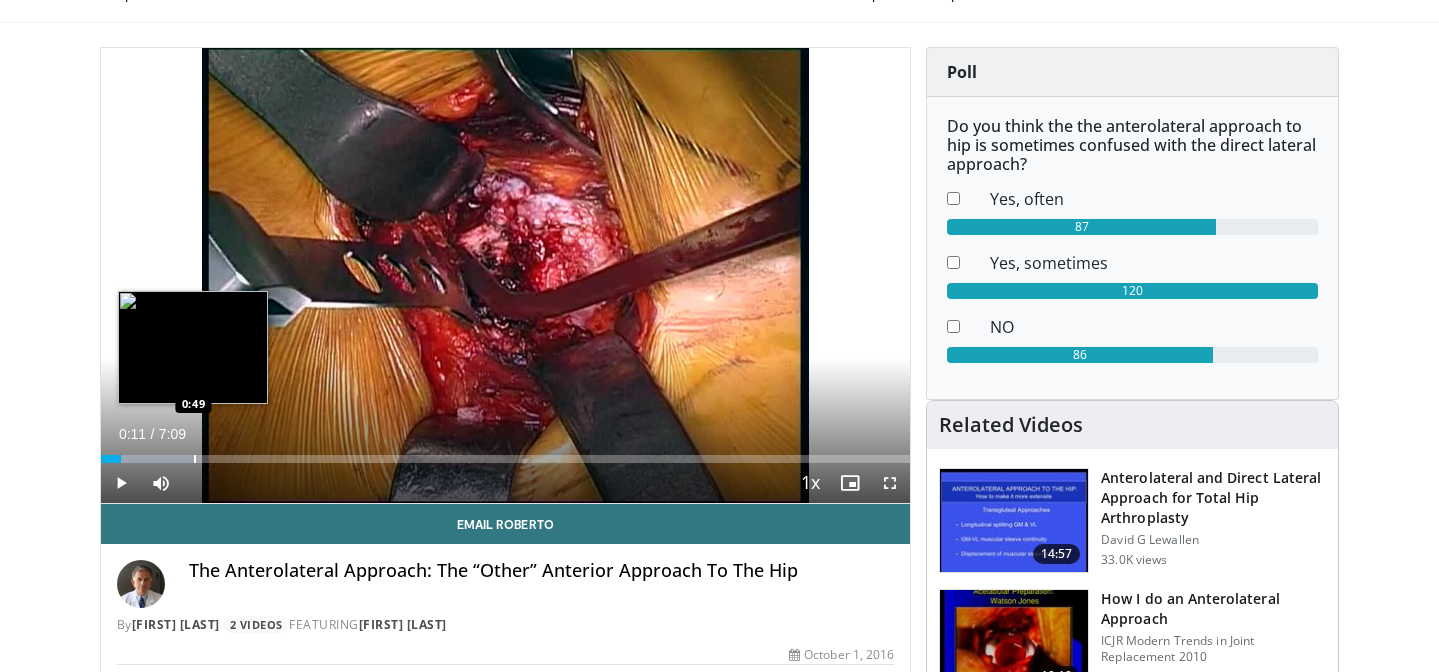 click at bounding box center [195, 459] 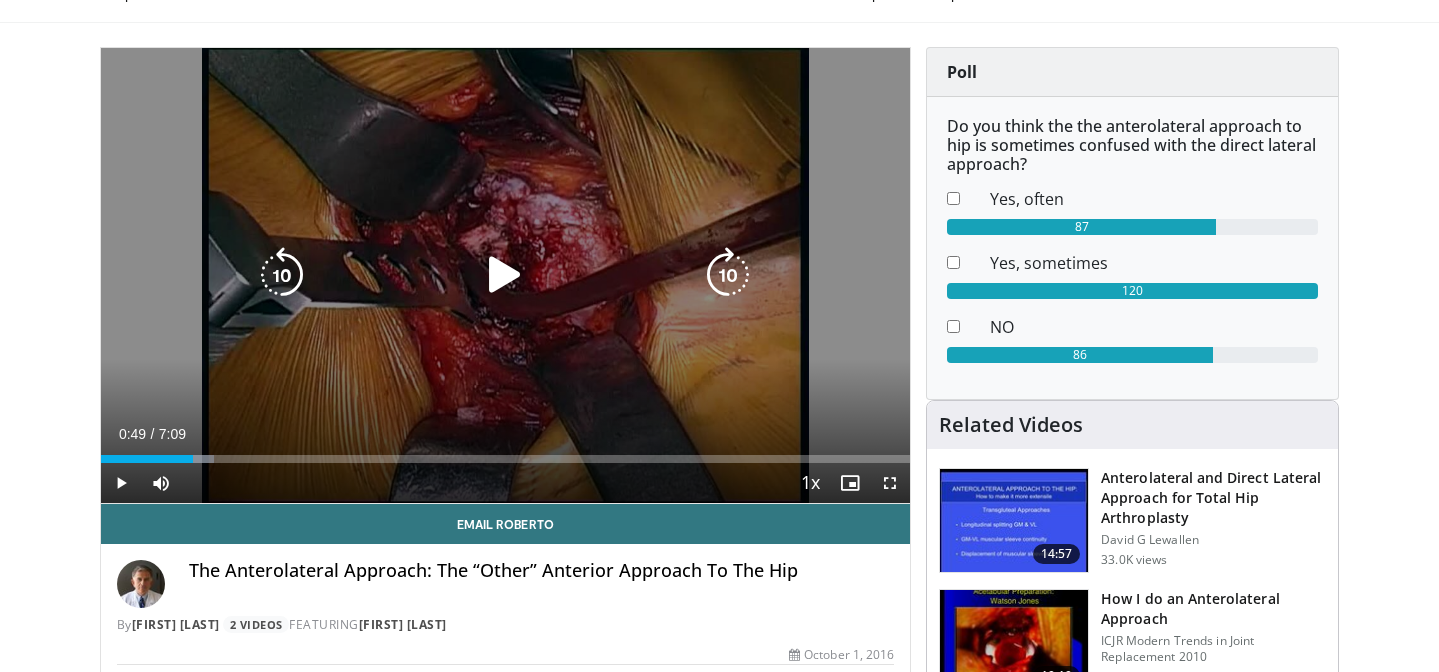 click at bounding box center (505, 275) 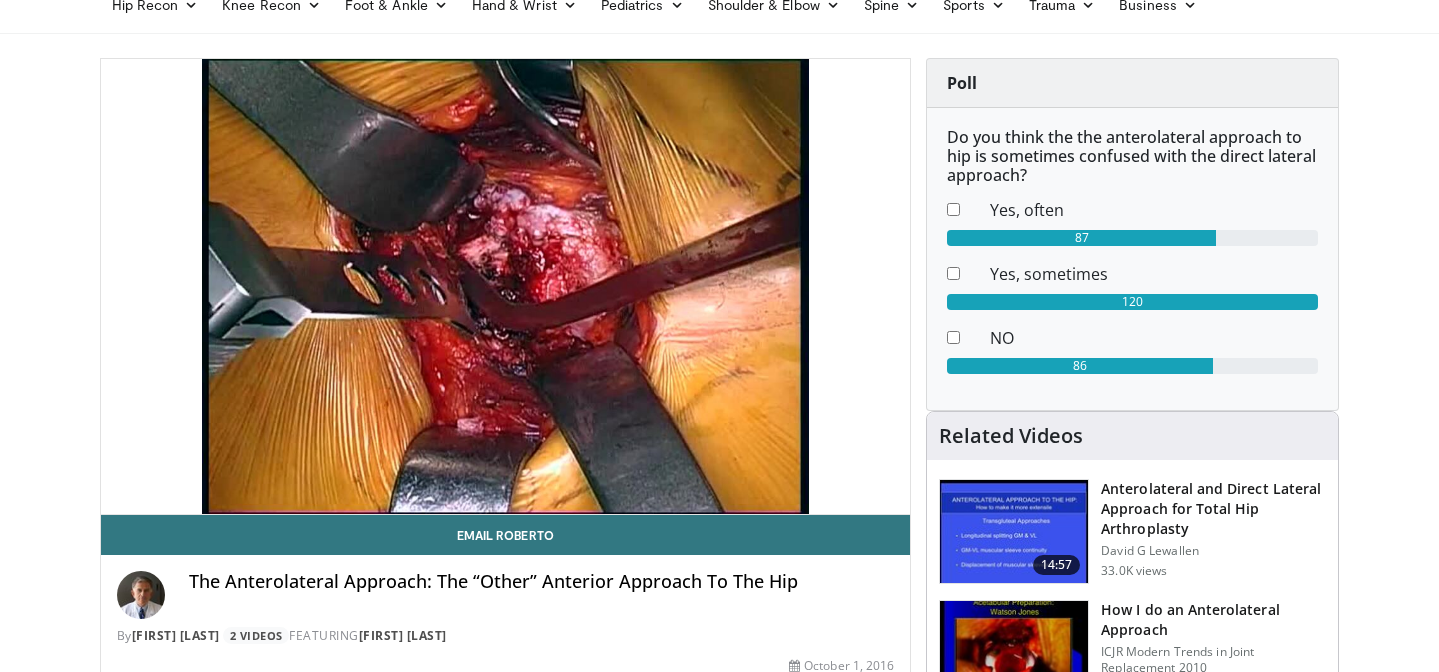 scroll, scrollTop: 92, scrollLeft: 0, axis: vertical 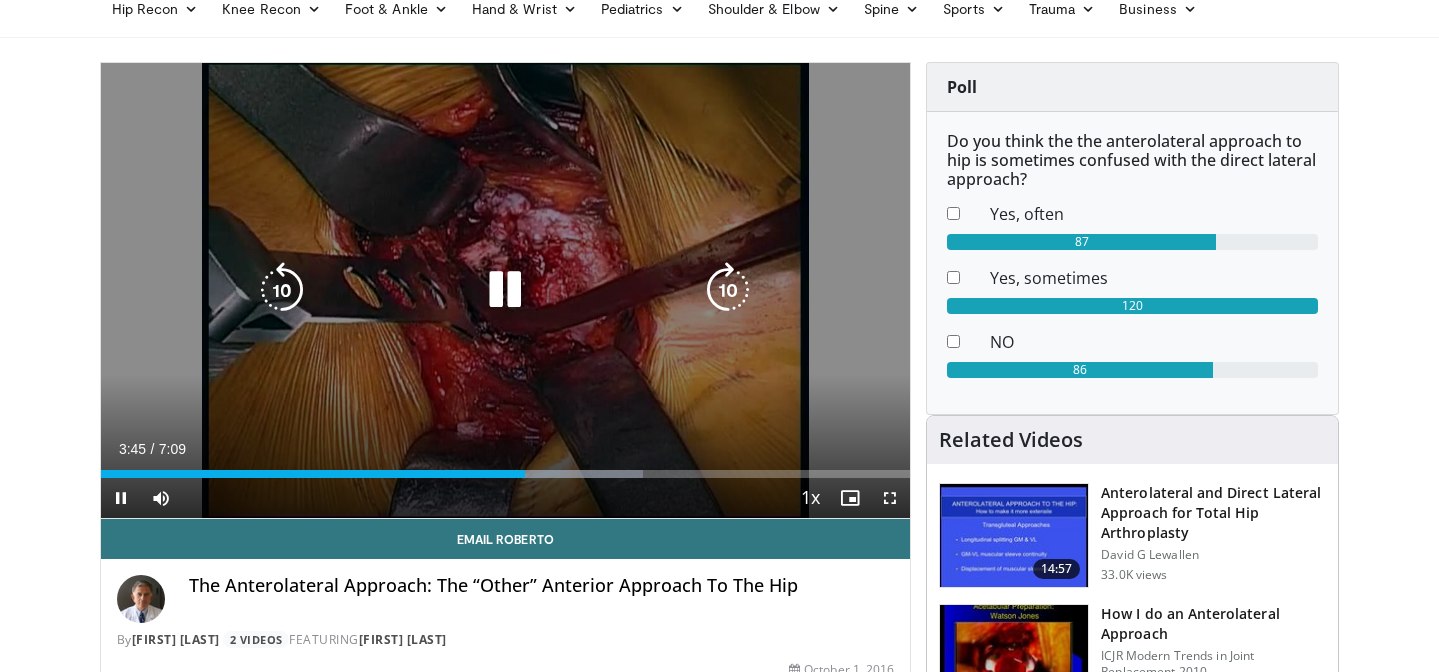 click at bounding box center (505, 290) 